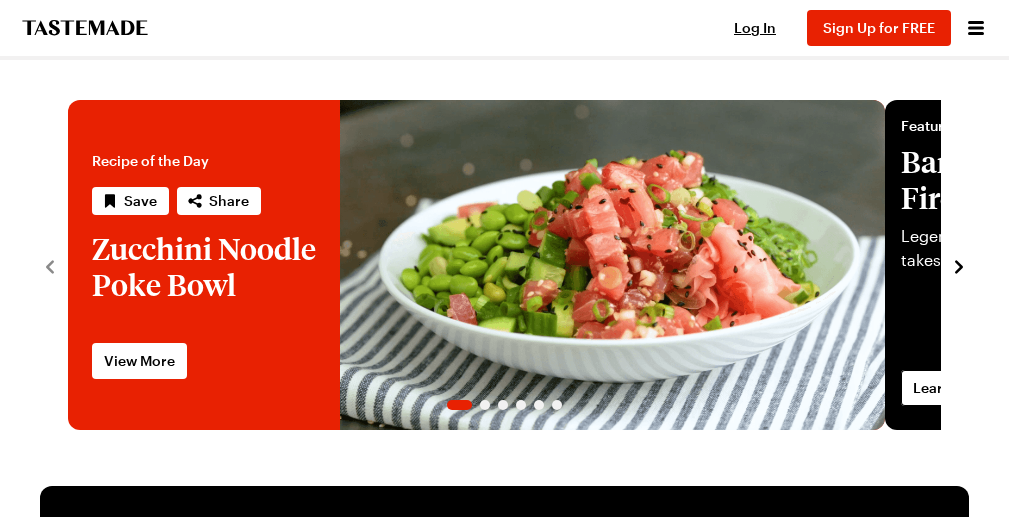 scroll, scrollTop: 0, scrollLeft: 0, axis: both 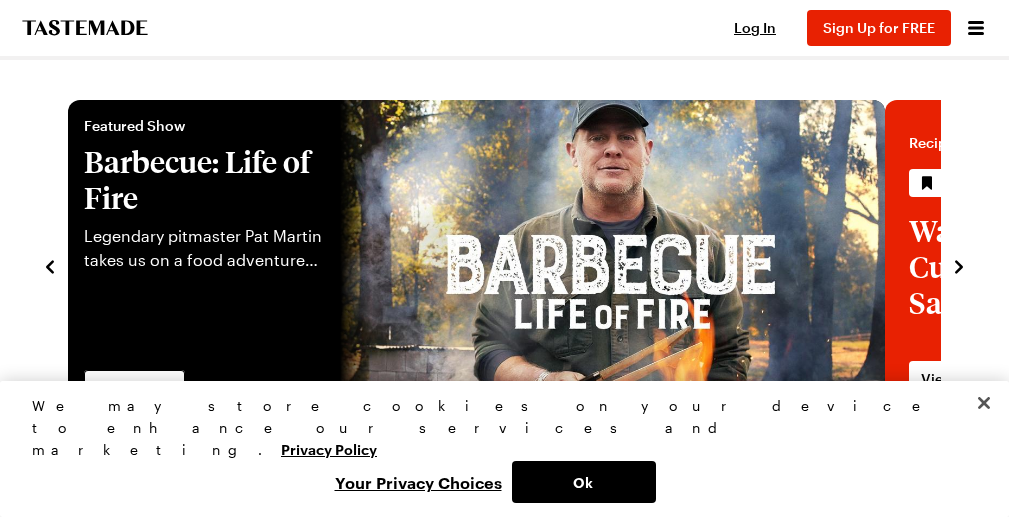 click on "Recipes" at bounding box center [0, 0] 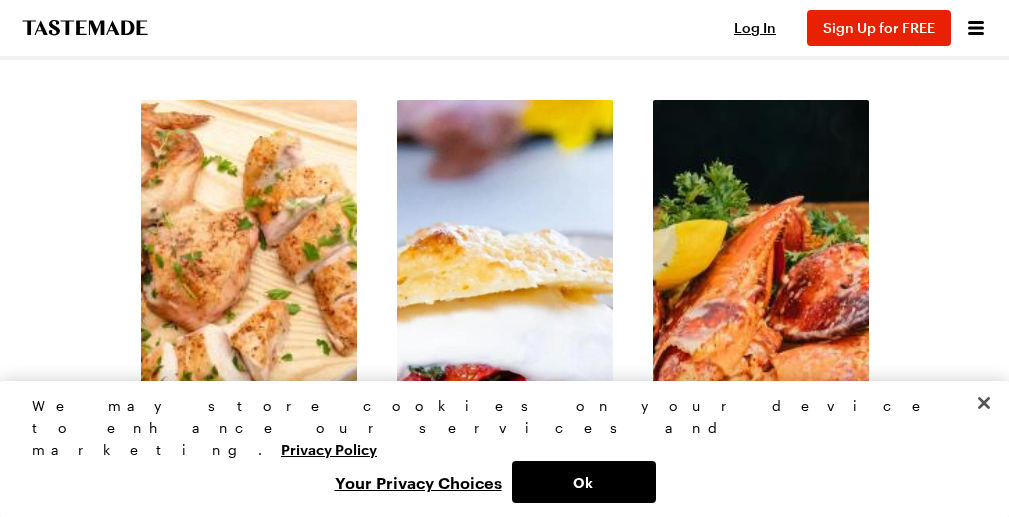 scroll, scrollTop: 2747, scrollLeft: 0, axis: vertical 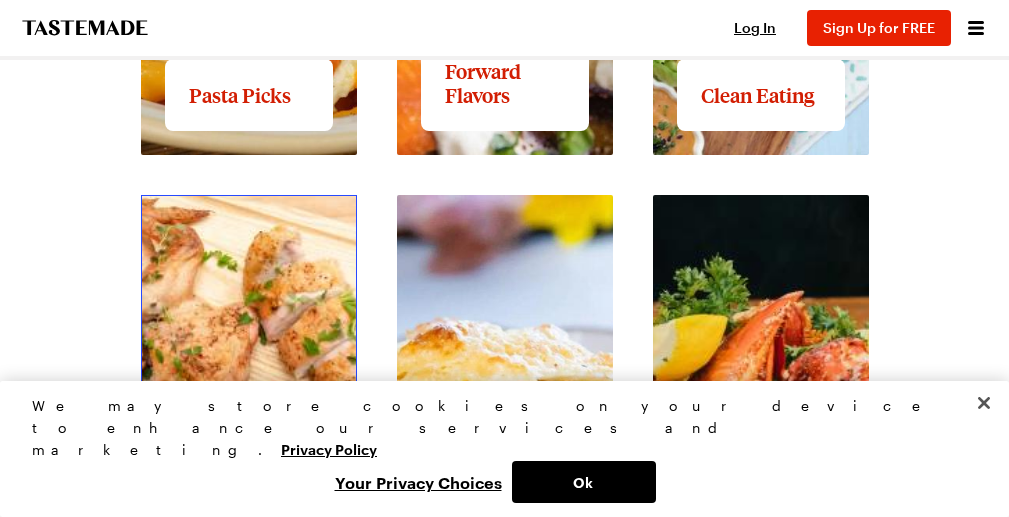 click on "View full content for Struggle Meals" at bounding box center (218, 218) 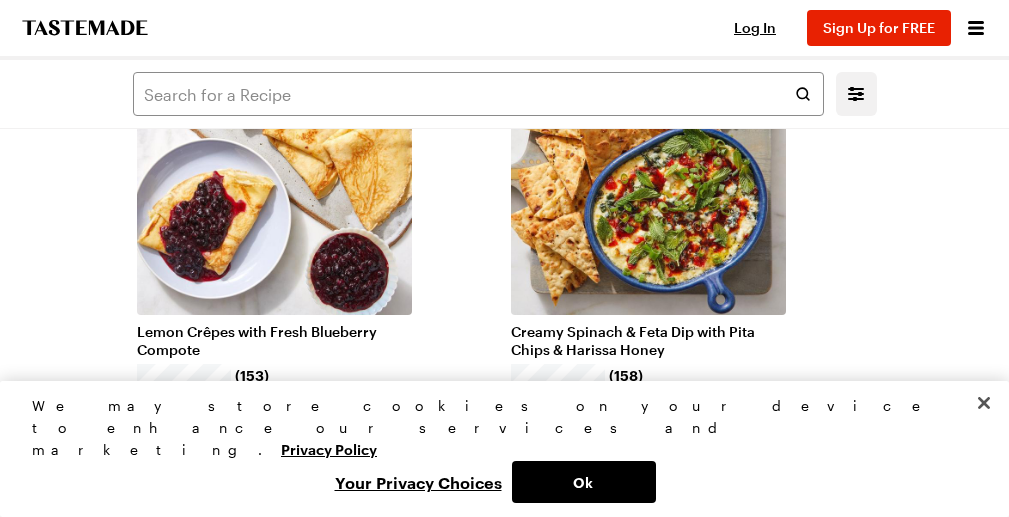 scroll, scrollTop: 1971, scrollLeft: 0, axis: vertical 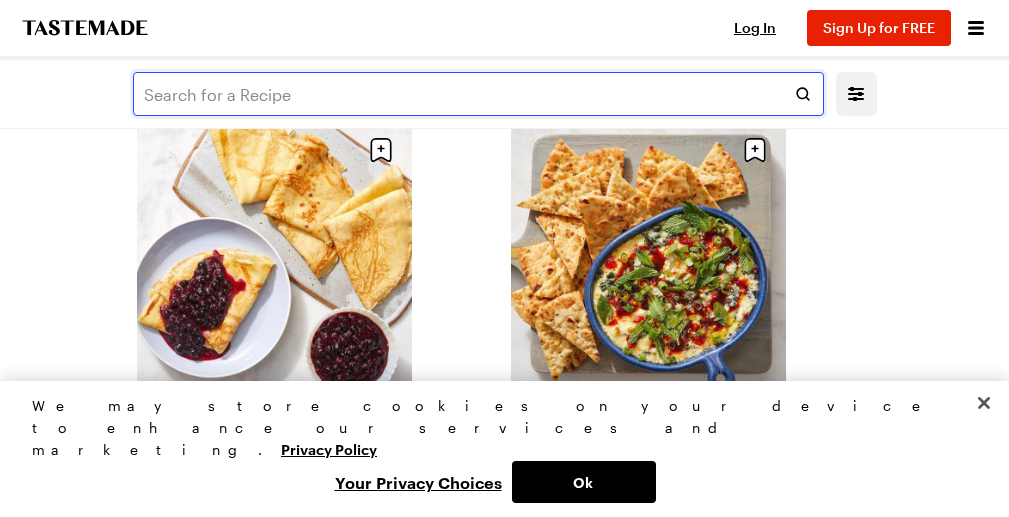 click at bounding box center [478, 94] 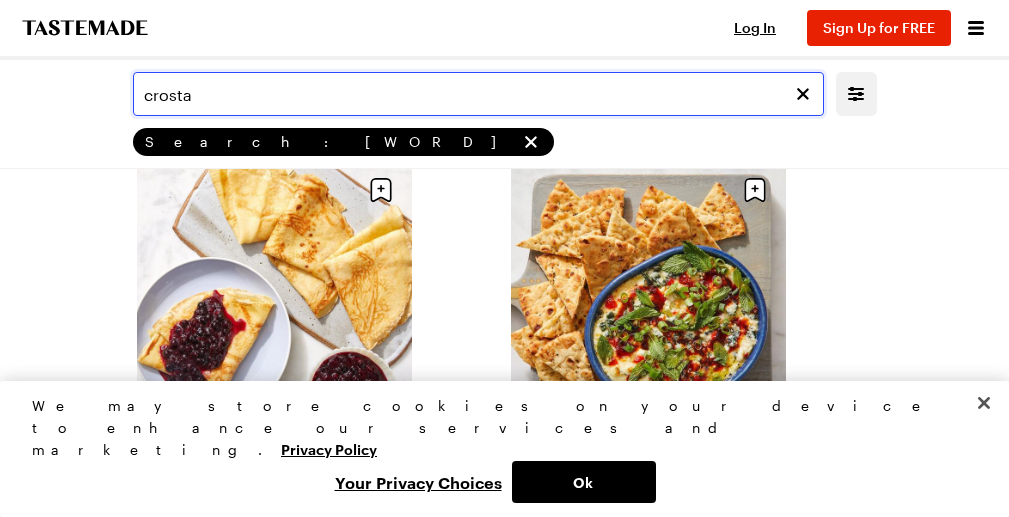 scroll, scrollTop: 0, scrollLeft: 0, axis: both 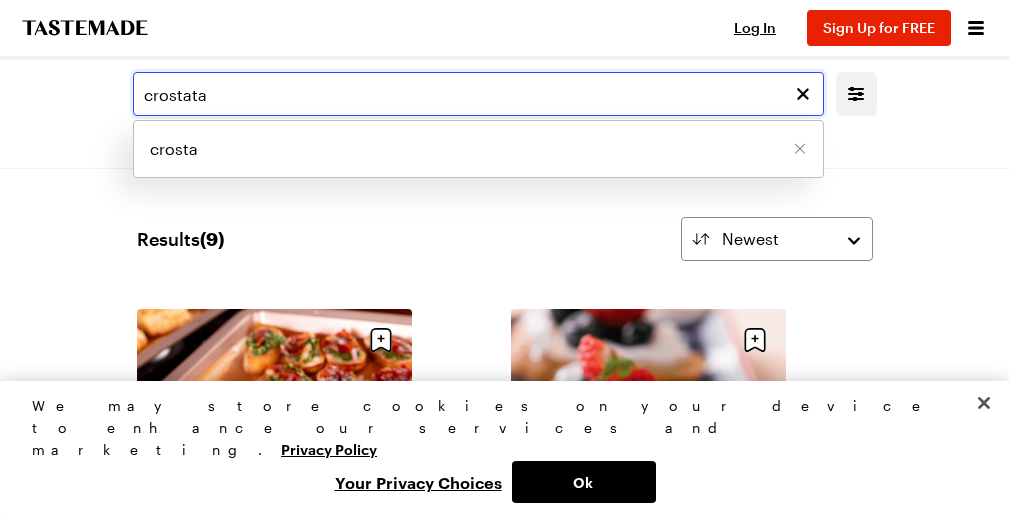 type on "crostata" 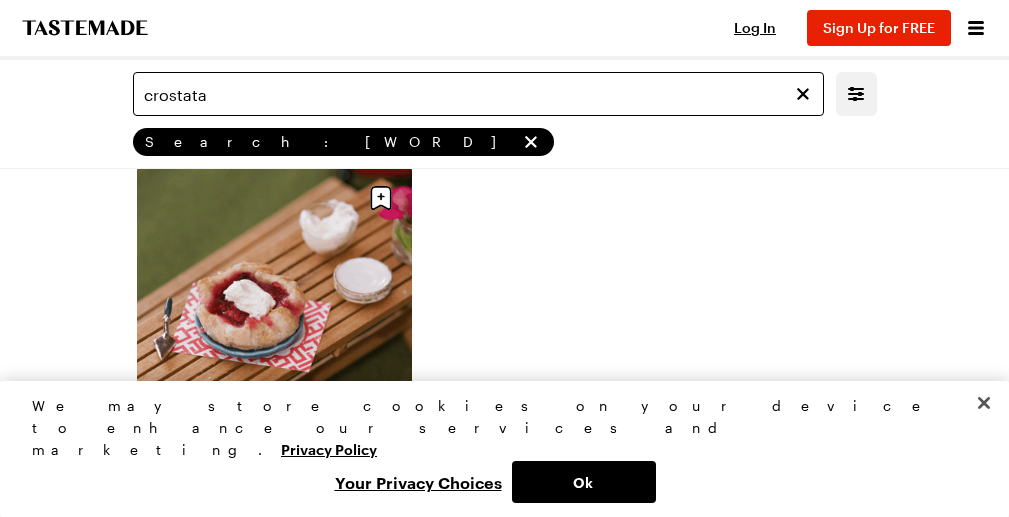 scroll, scrollTop: 40, scrollLeft: 0, axis: vertical 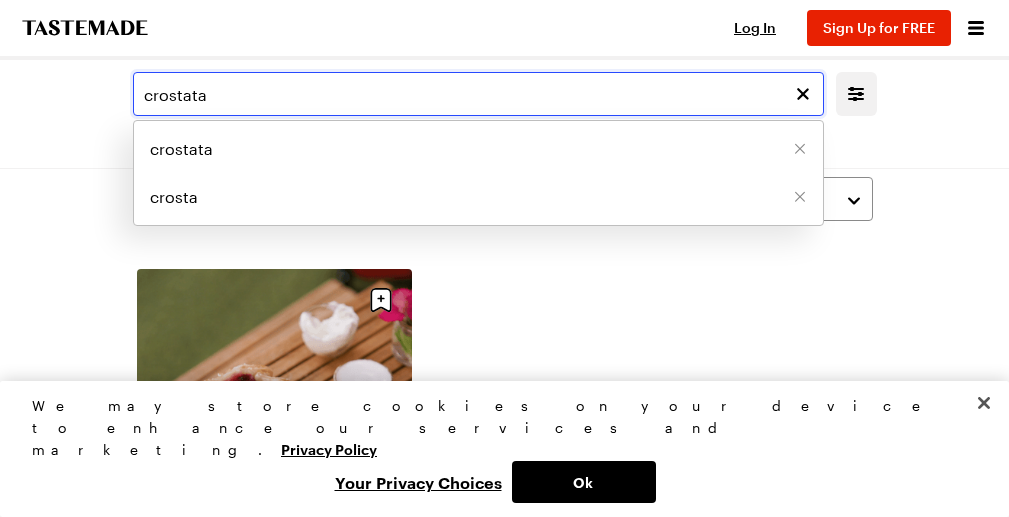 click on "crostata" at bounding box center [478, 94] 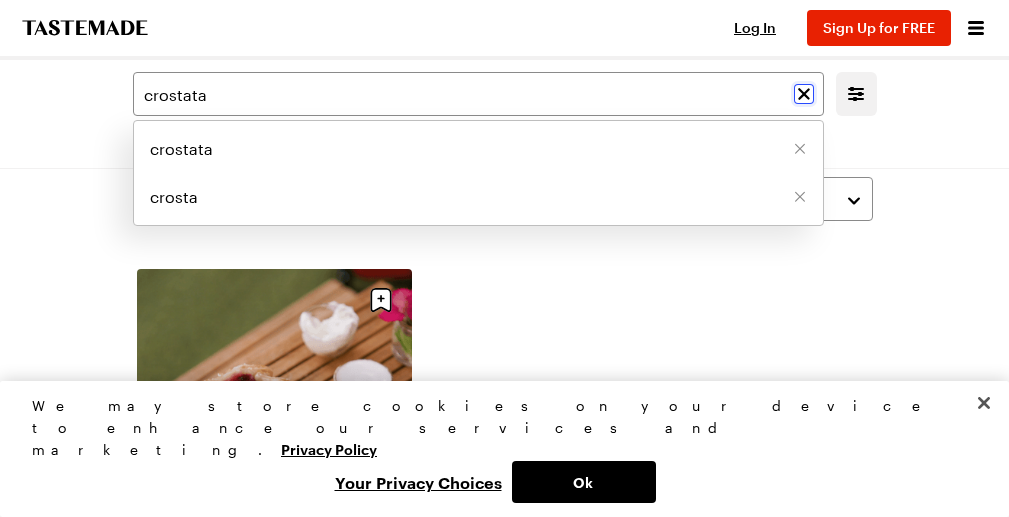 click 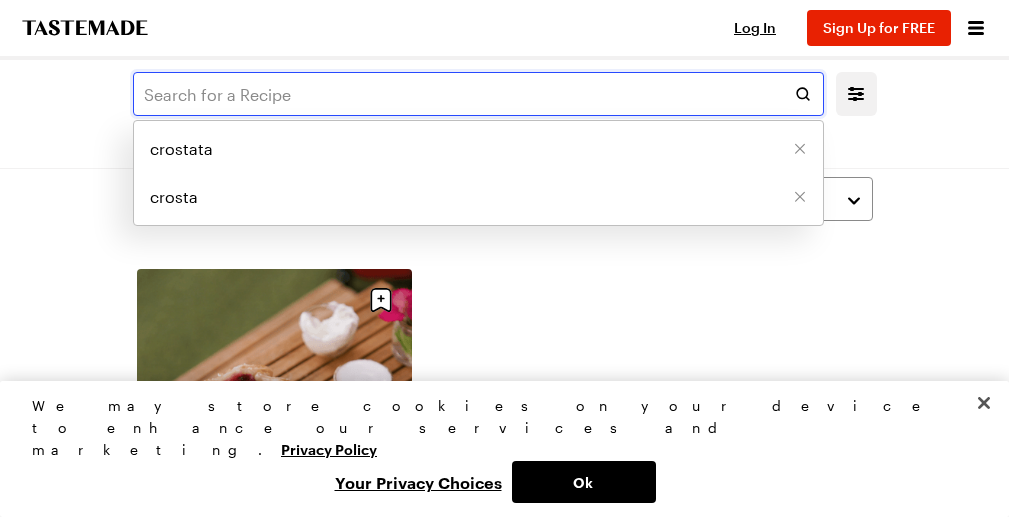 click at bounding box center (478, 94) 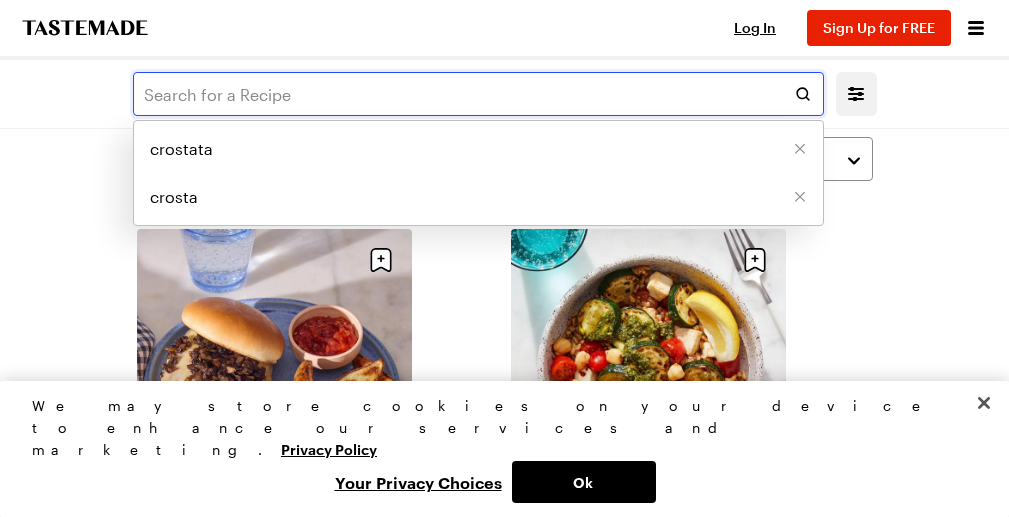 scroll, scrollTop: 0, scrollLeft: 0, axis: both 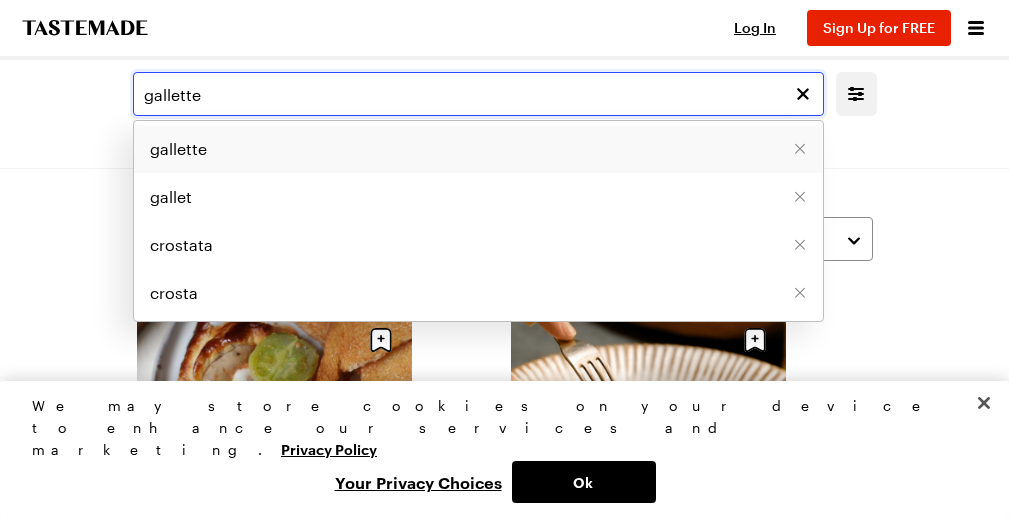 type on "gallette" 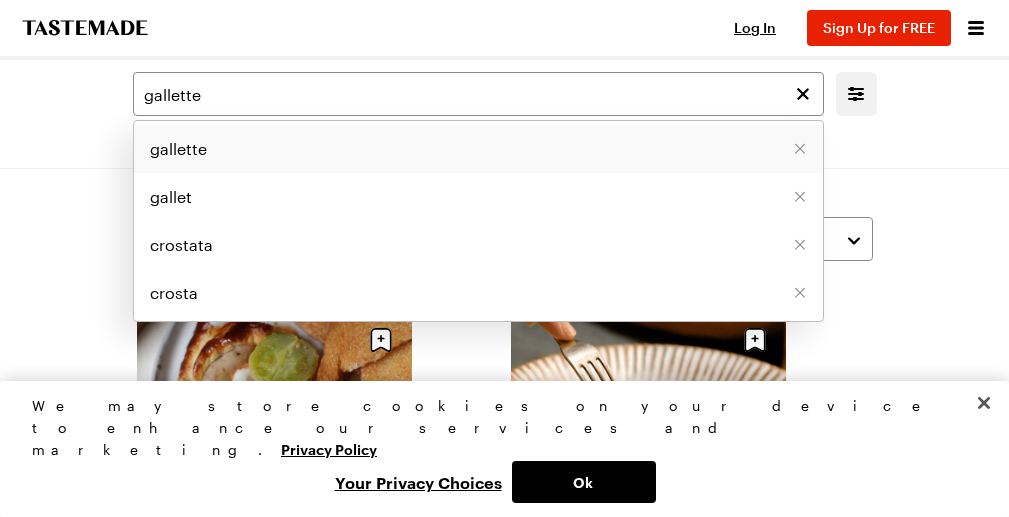 click on "gallette" at bounding box center [178, 149] 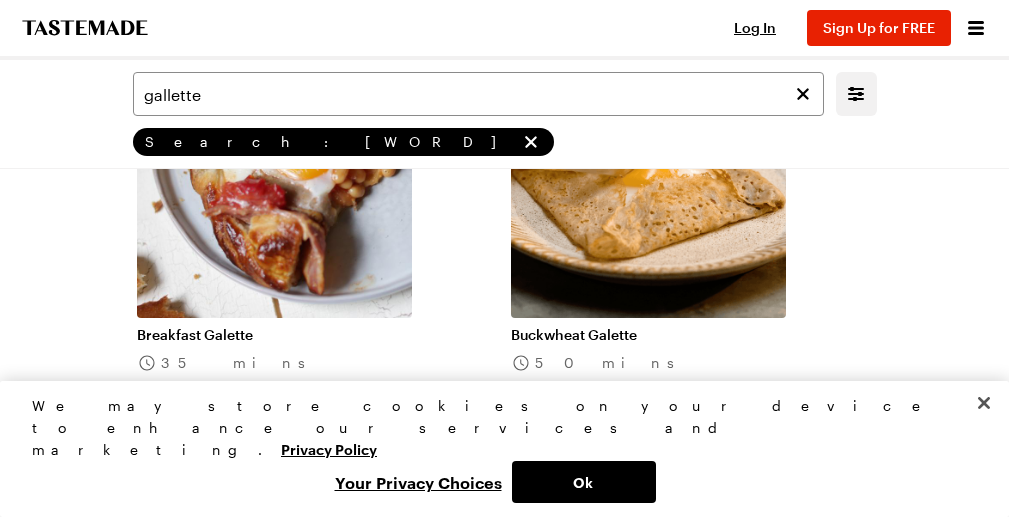 scroll, scrollTop: 0, scrollLeft: 0, axis: both 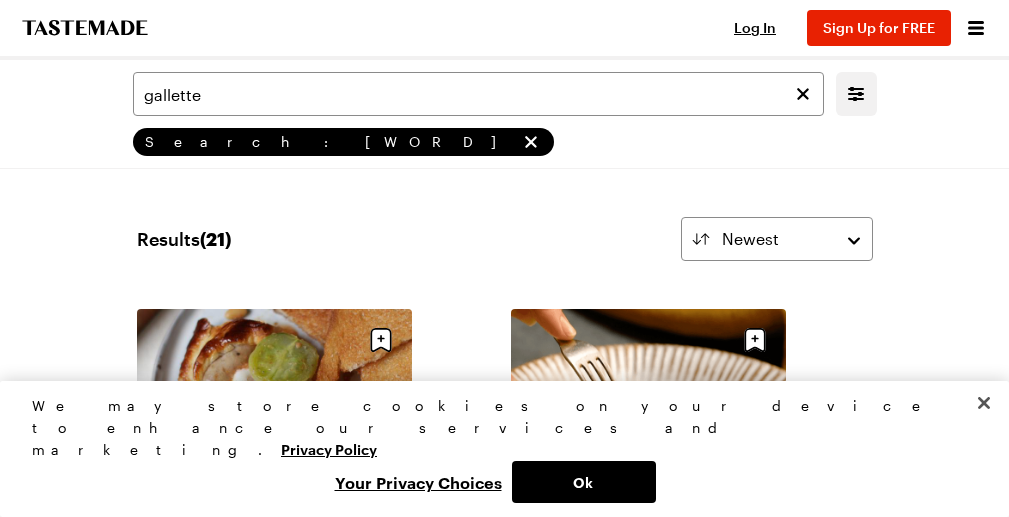 click on "Shows" at bounding box center (0, 0) 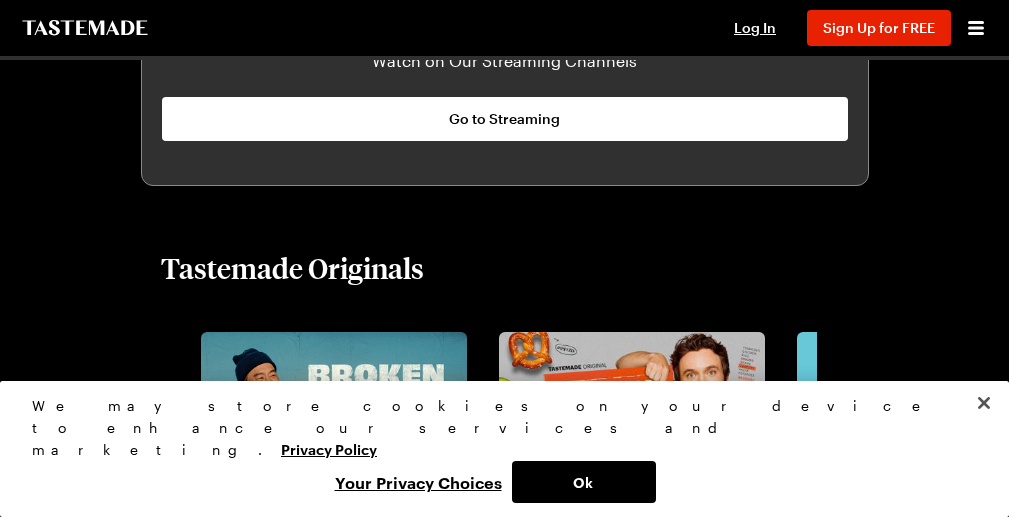 scroll, scrollTop: 1370, scrollLeft: 0, axis: vertical 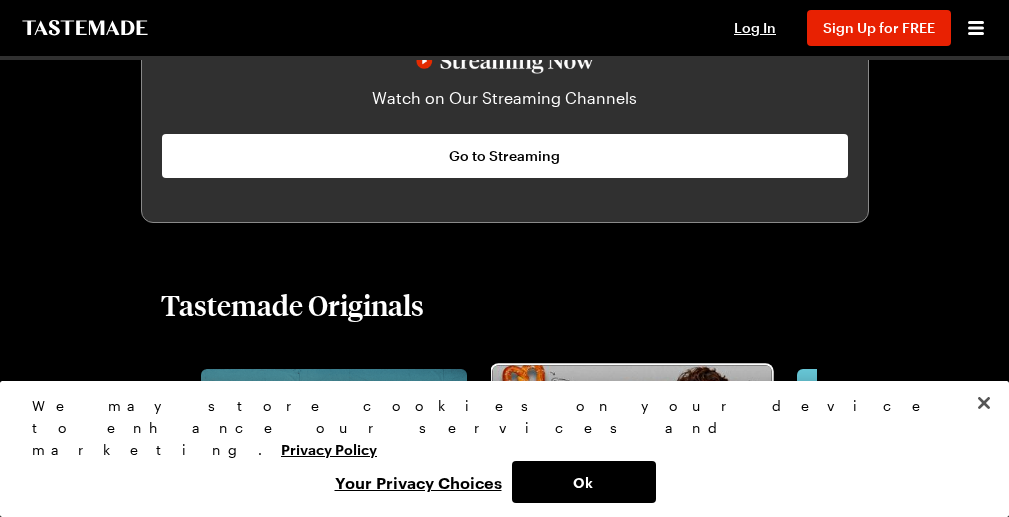 click at bounding box center (631, 443) 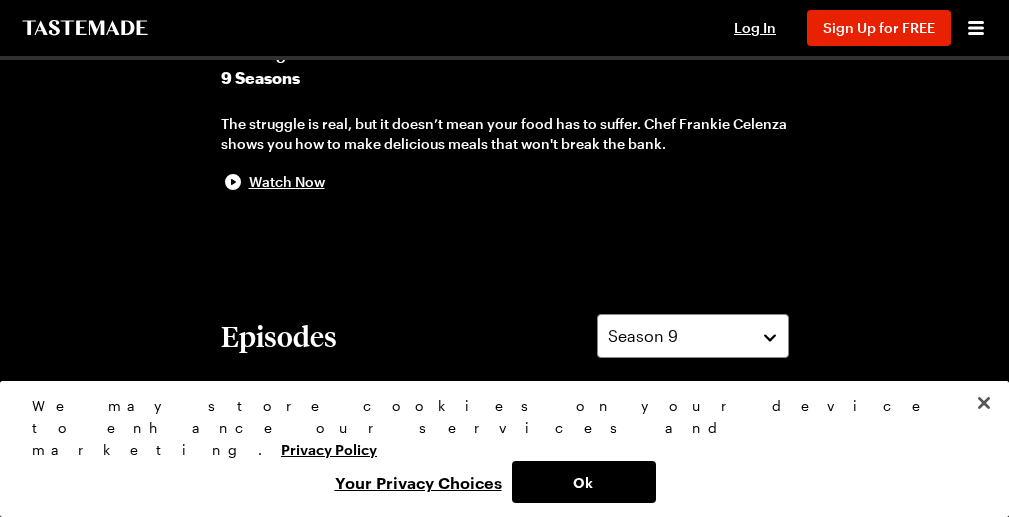scroll, scrollTop: 0, scrollLeft: 0, axis: both 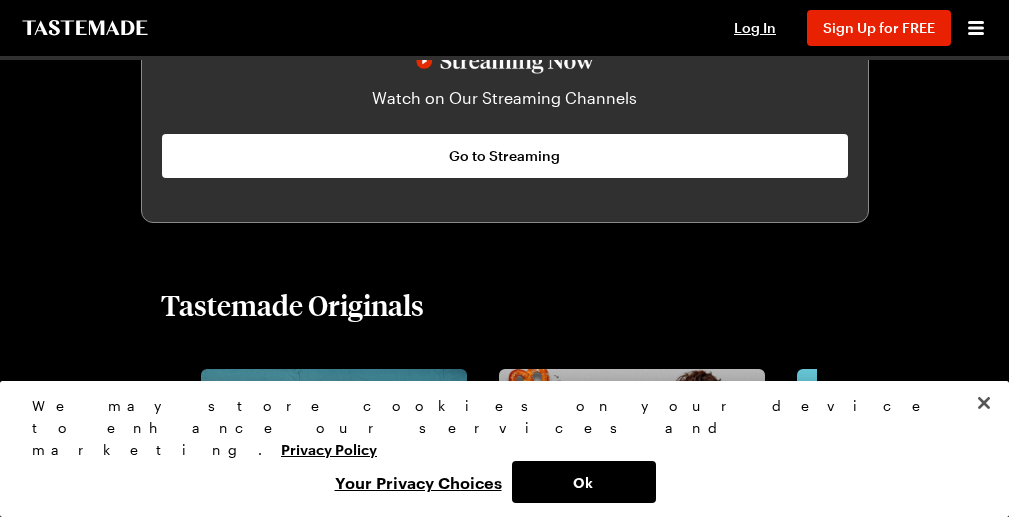 click 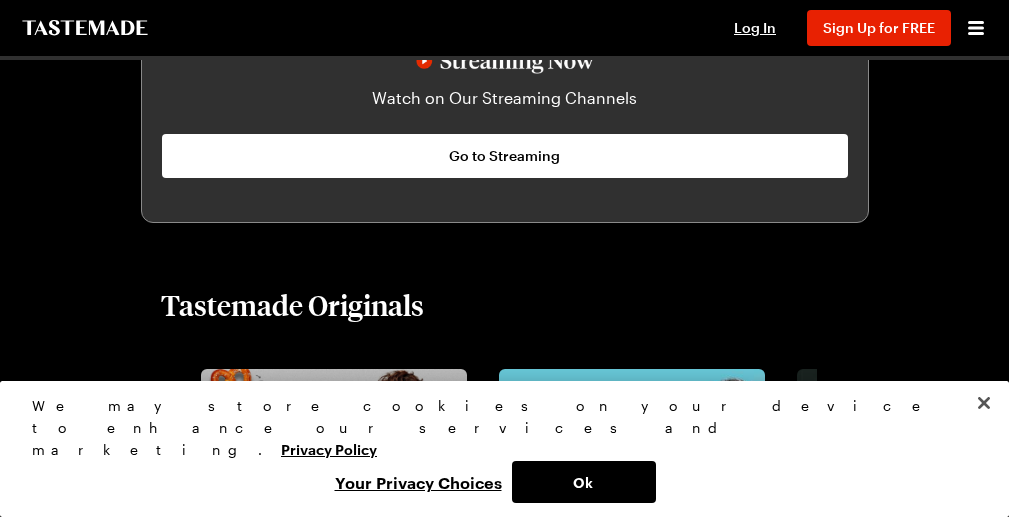 click 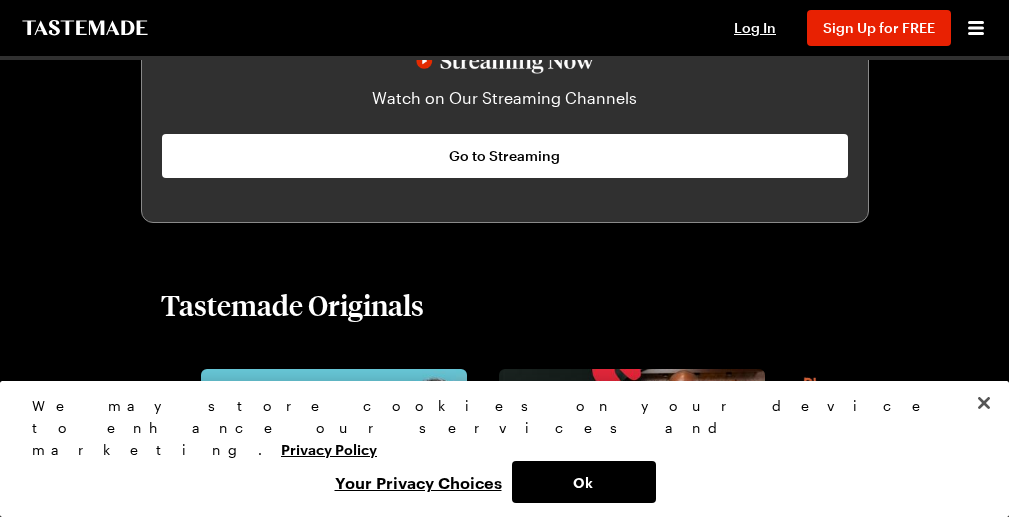click 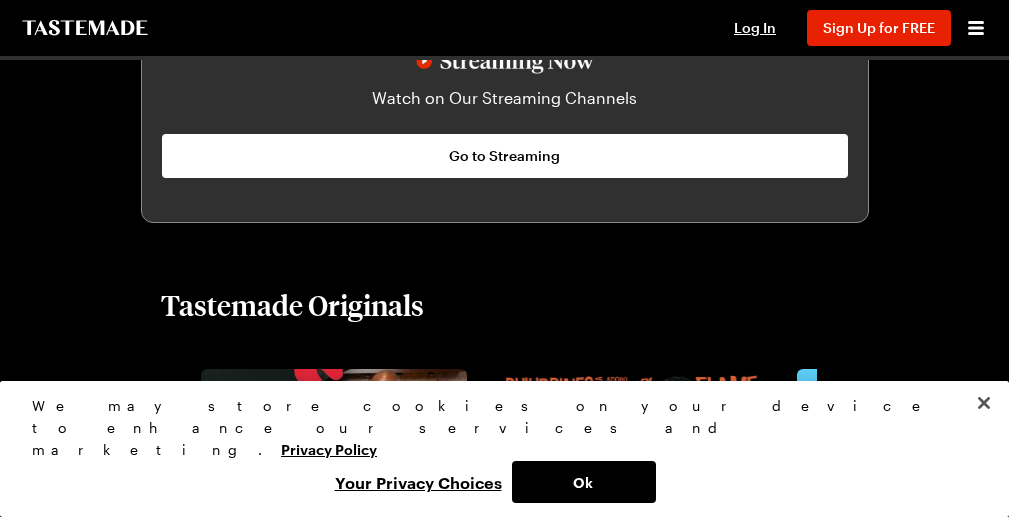 click 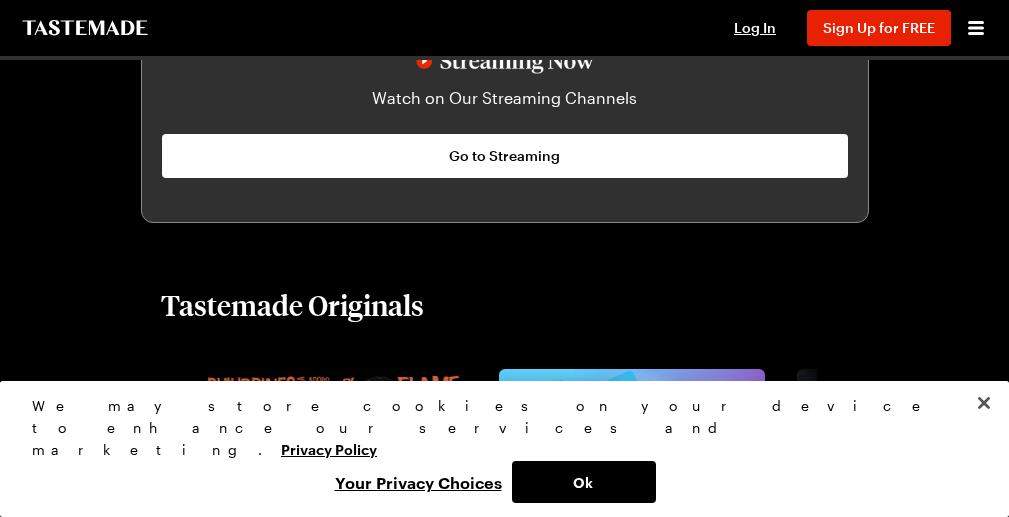 click 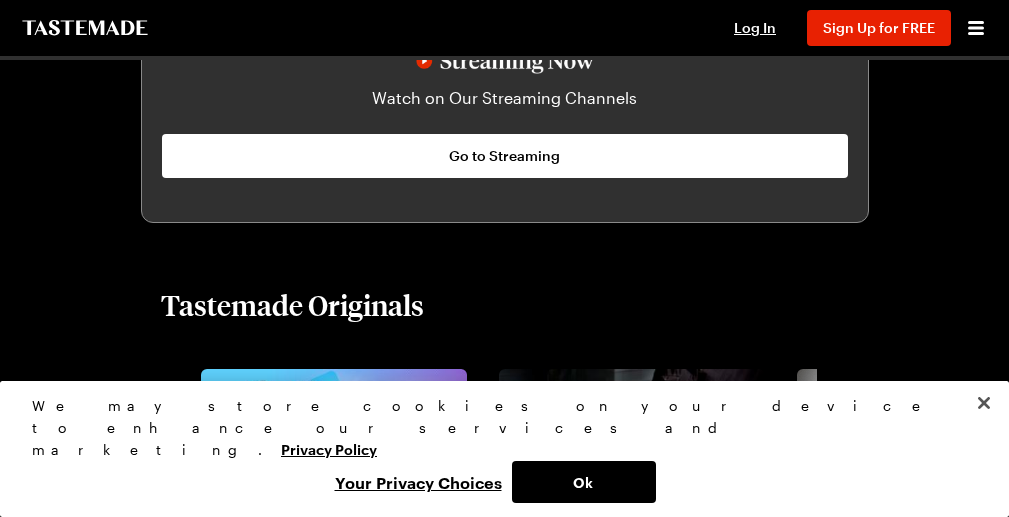 click 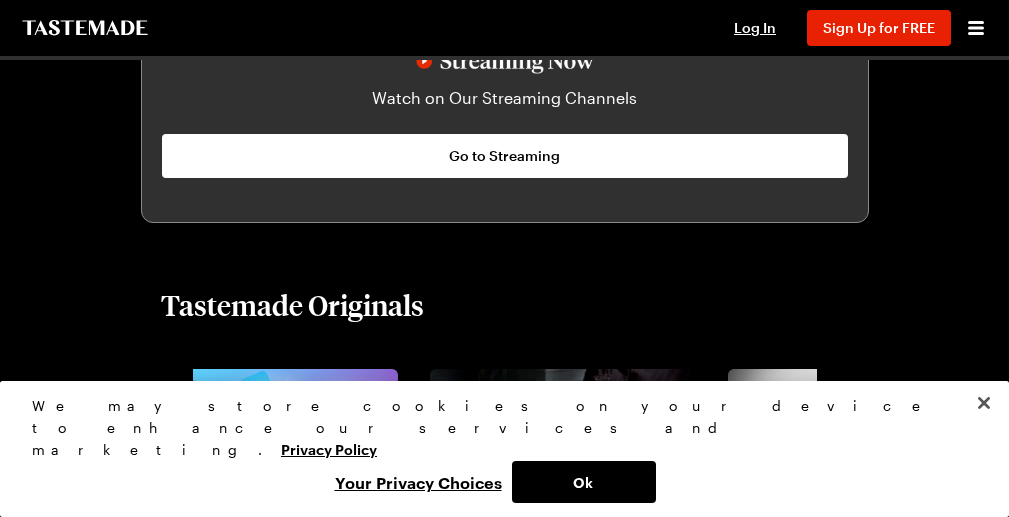 click 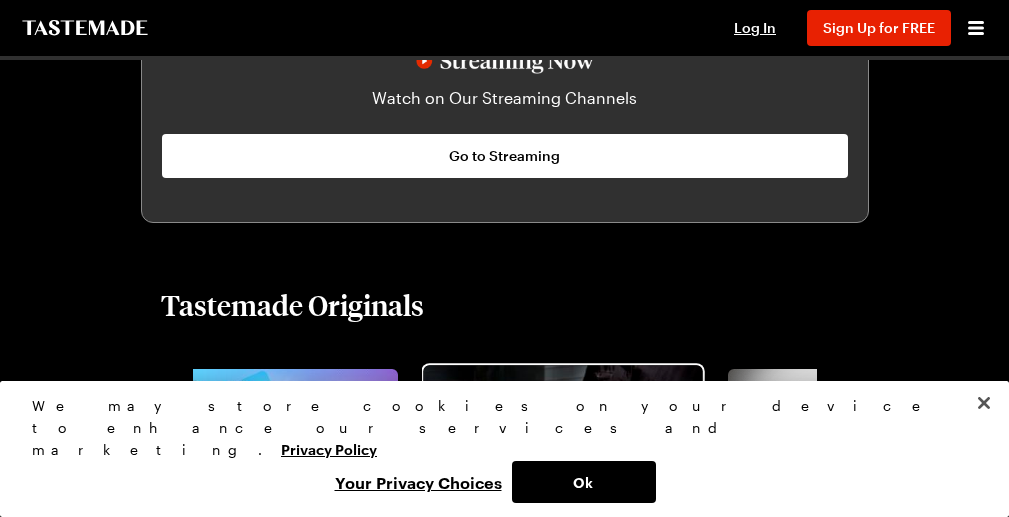 click at bounding box center [562, 443] 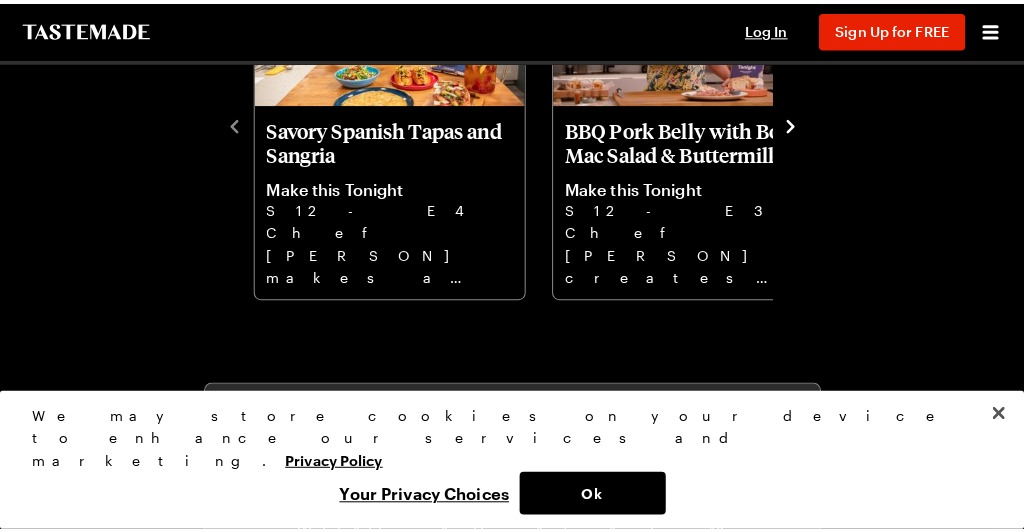 scroll, scrollTop: 594, scrollLeft: 0, axis: vertical 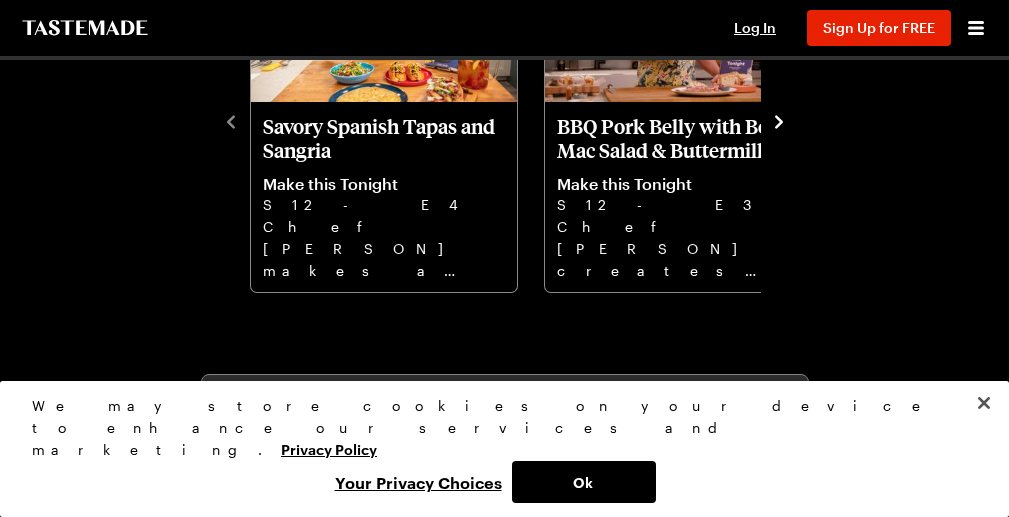 click 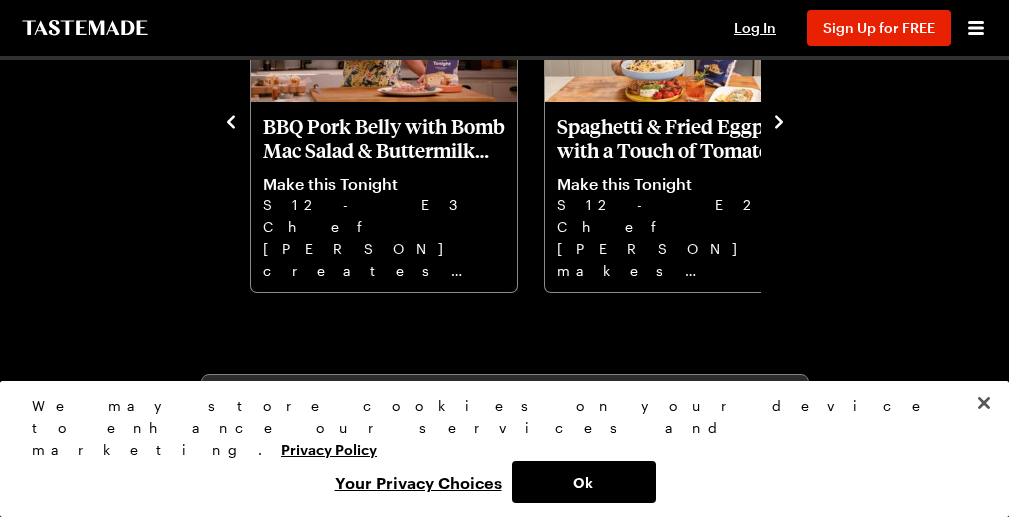 click 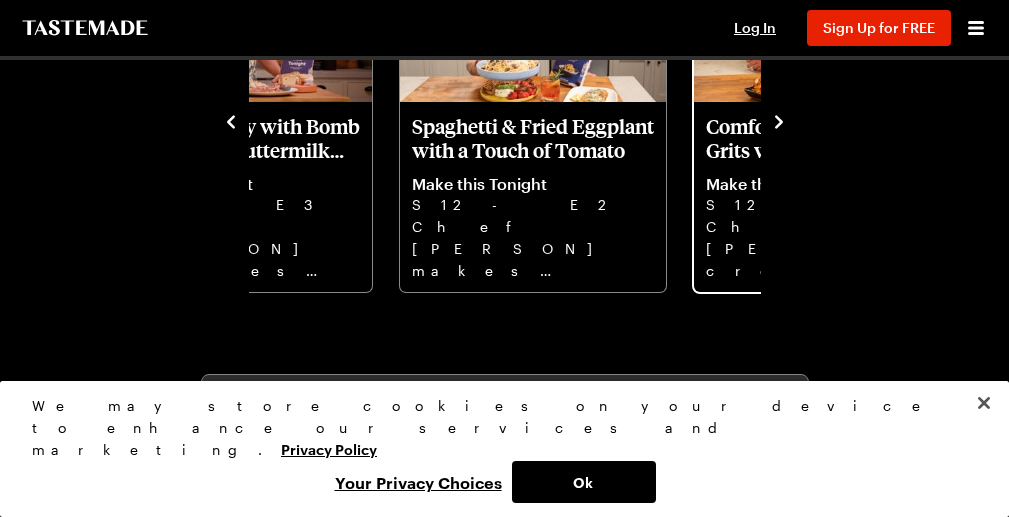click on "Comfort Curry Shrimp & Grits with Cornbread" at bounding box center [827, 138] 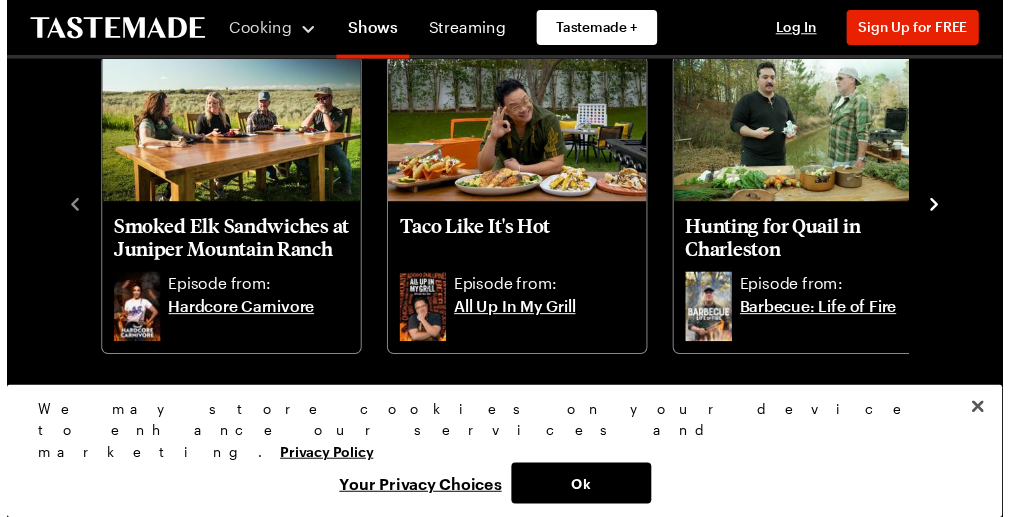 scroll, scrollTop: 1370, scrollLeft: 0, axis: vertical 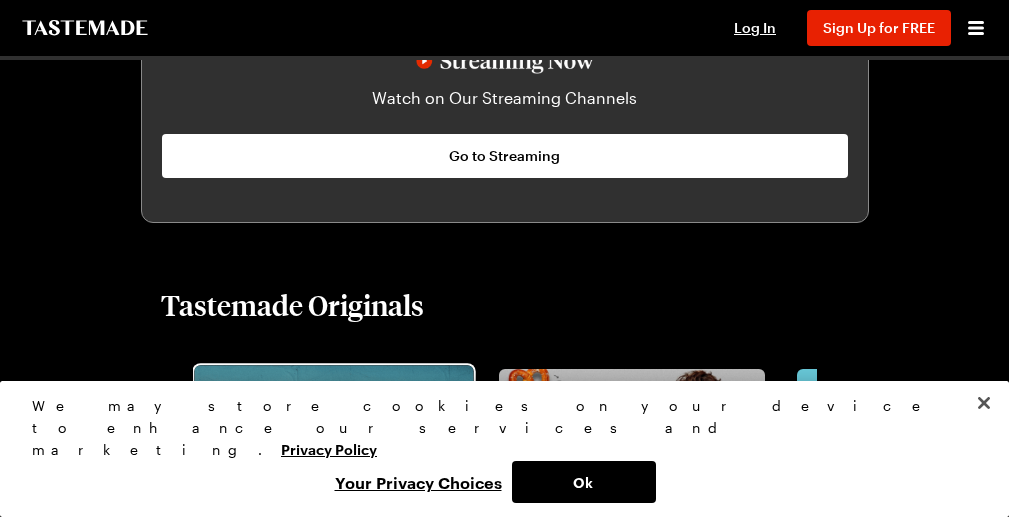 click at bounding box center [333, 443] 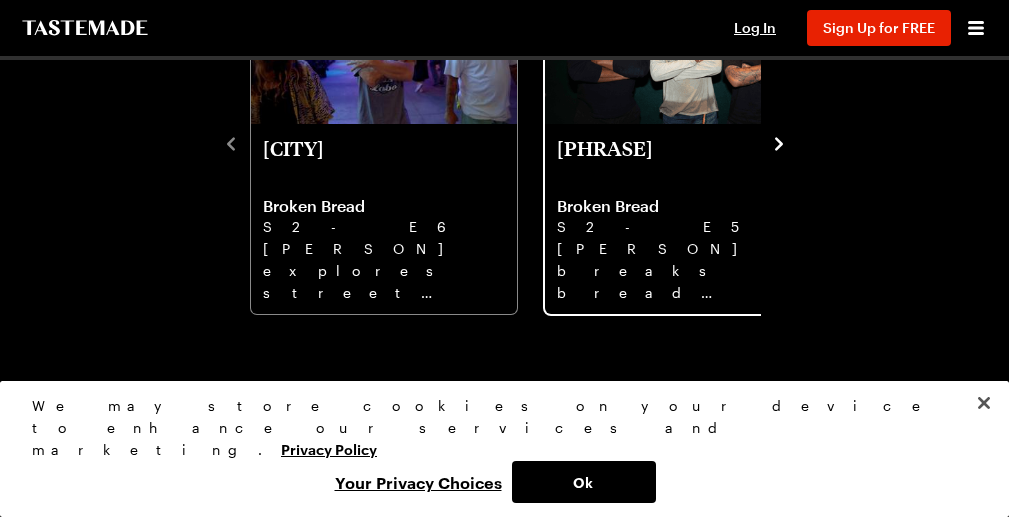 scroll, scrollTop: 675, scrollLeft: 0, axis: vertical 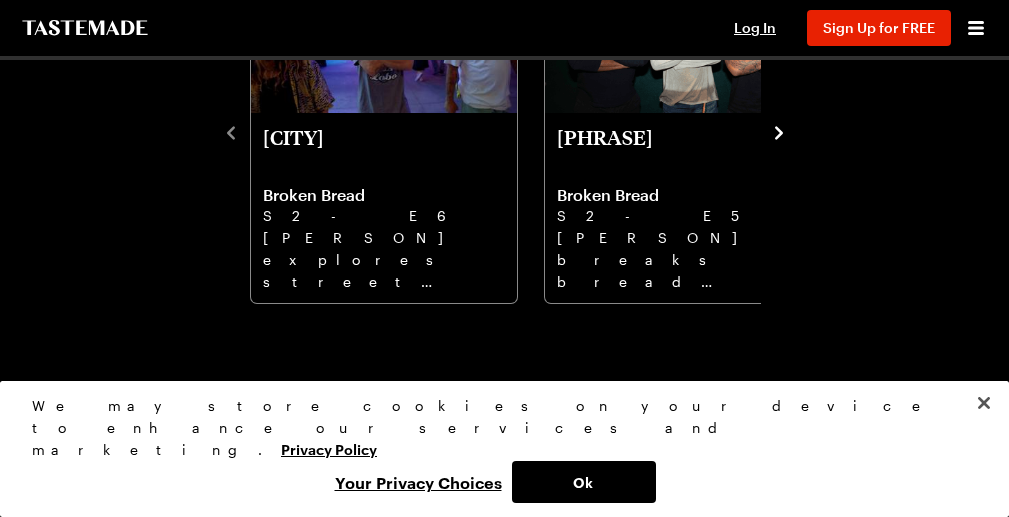 click 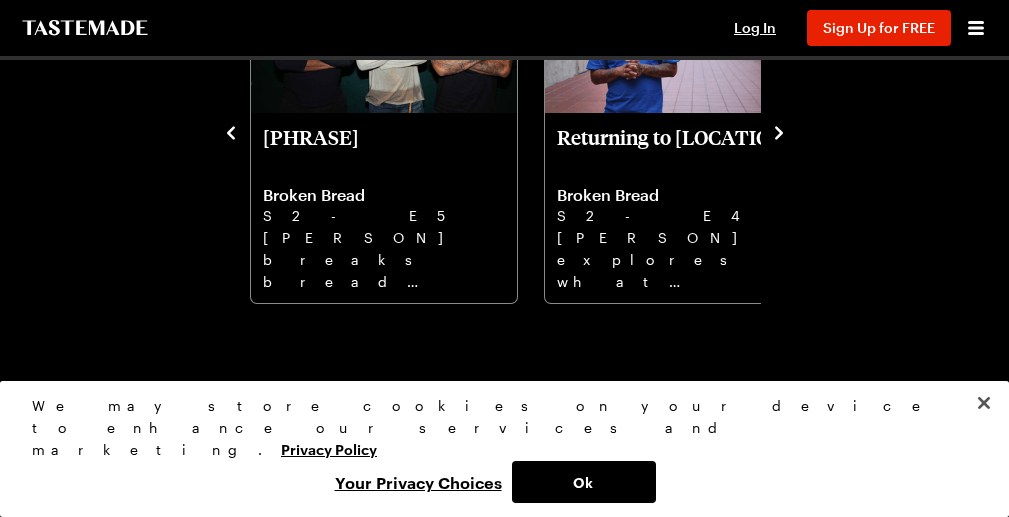 click 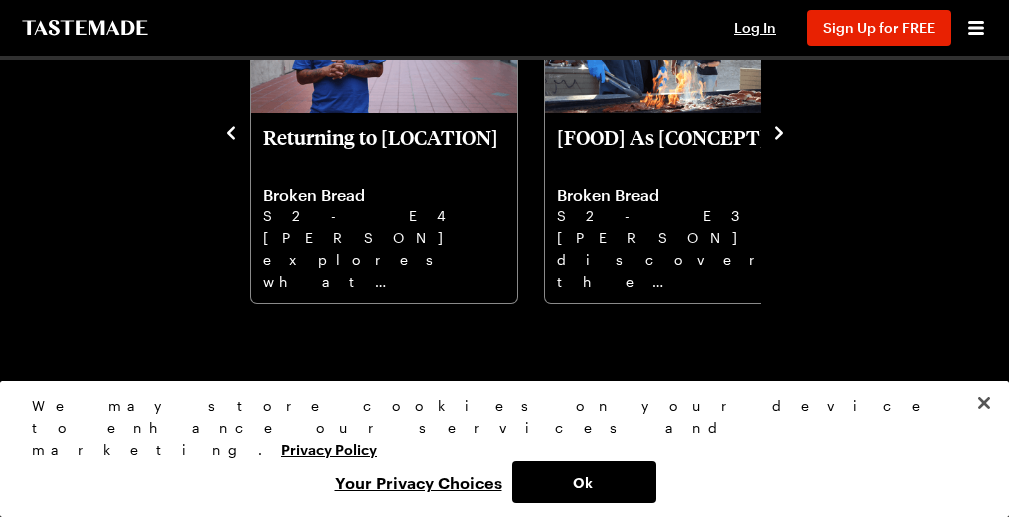 click 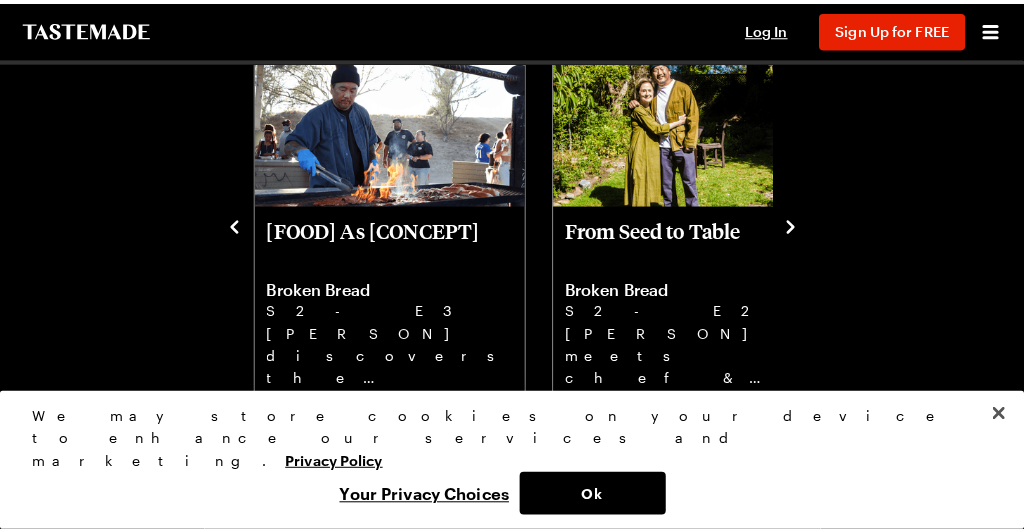 scroll, scrollTop: 579, scrollLeft: 0, axis: vertical 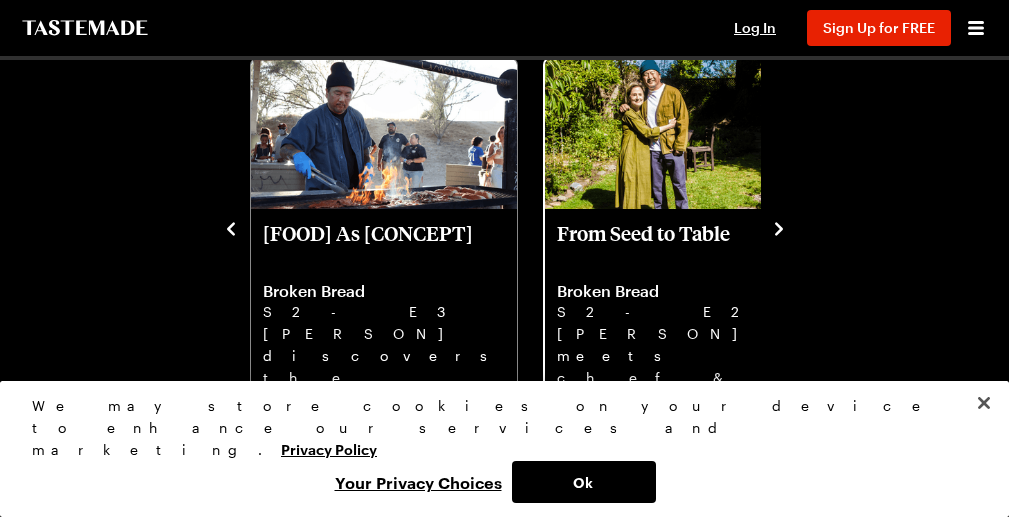 click at bounding box center [678, 134] 